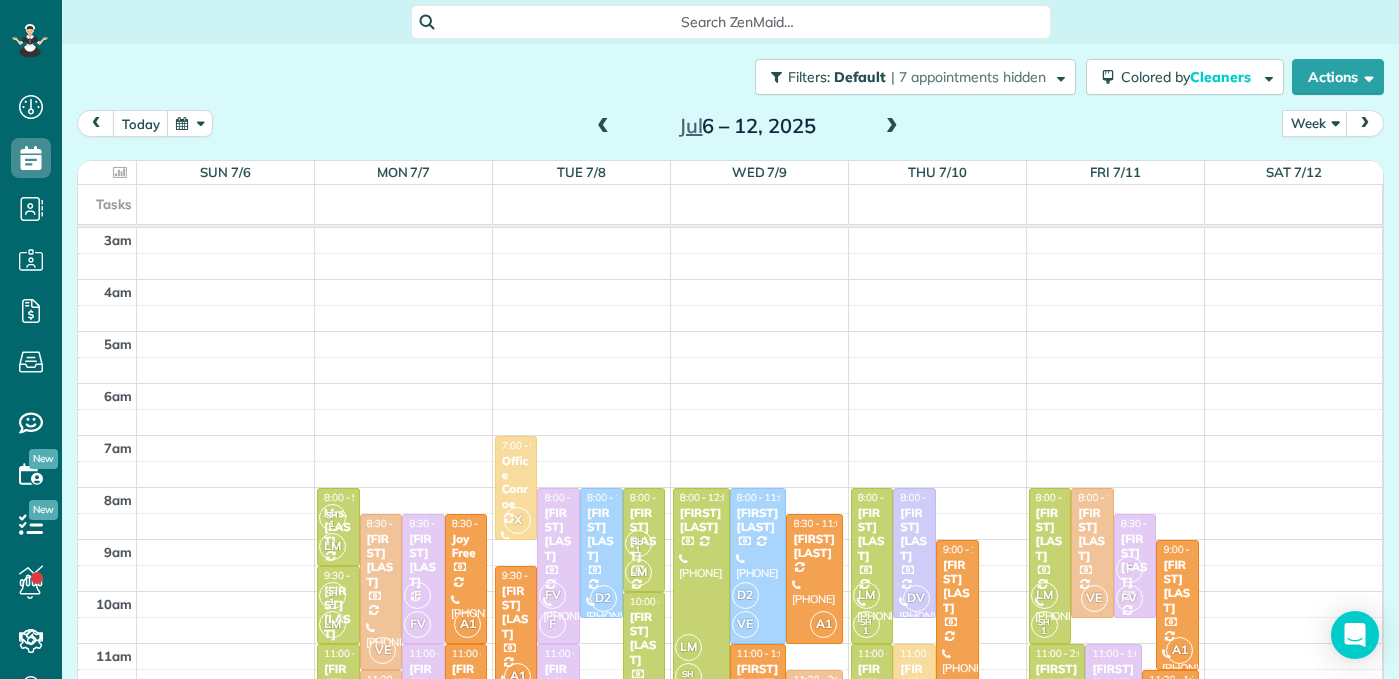 scroll, scrollTop: 0, scrollLeft: 0, axis: both 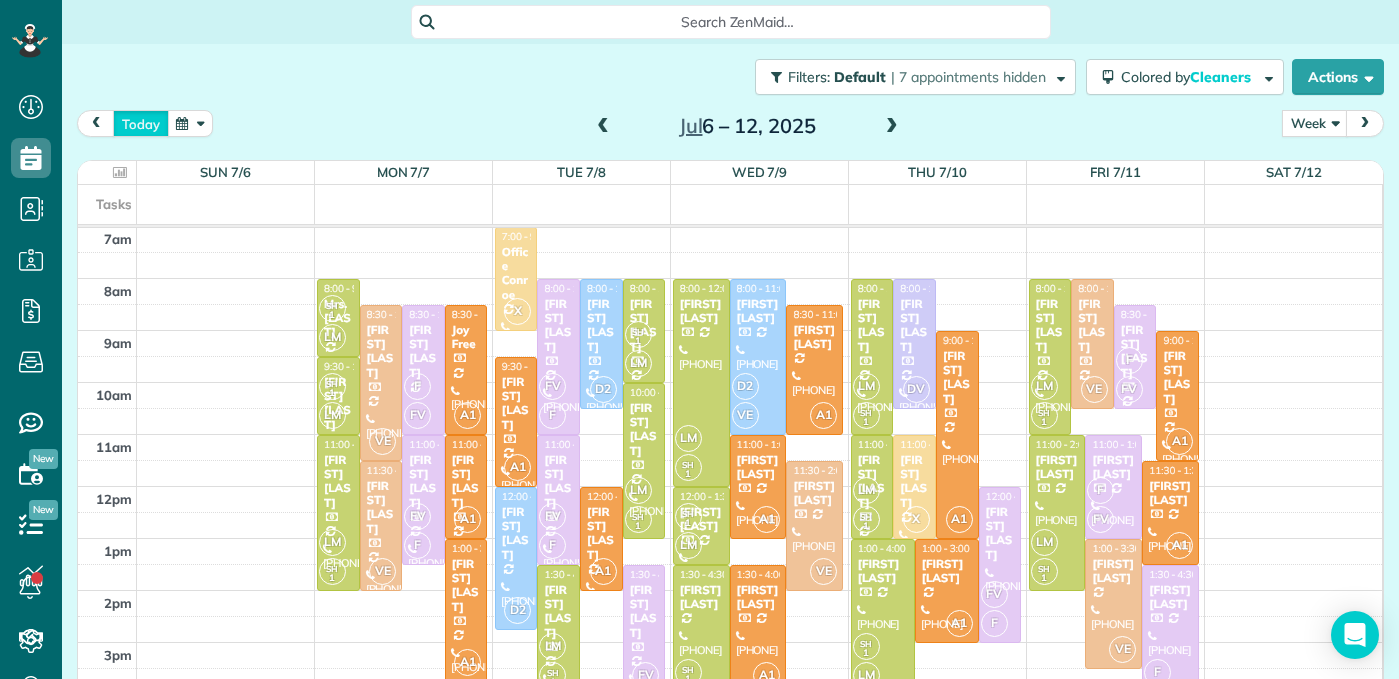 click on "today" at bounding box center [141, 123] 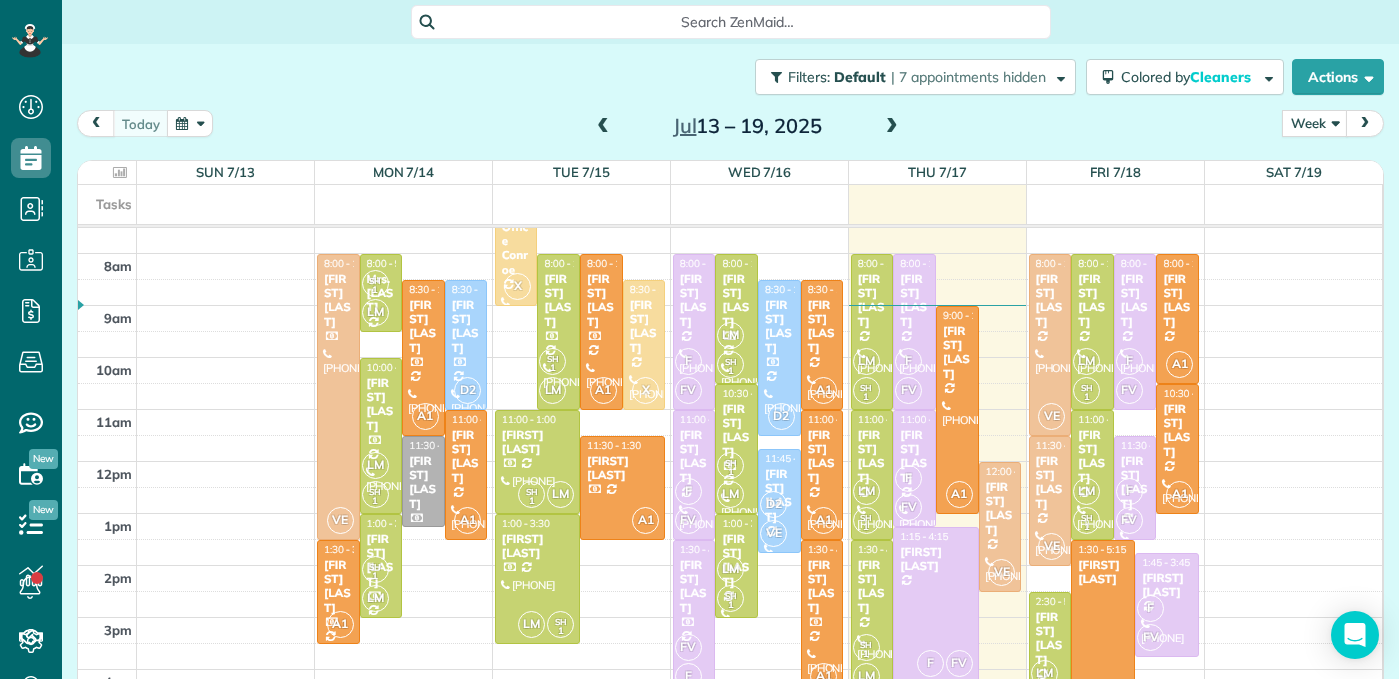 scroll, scrollTop: 226, scrollLeft: 0, axis: vertical 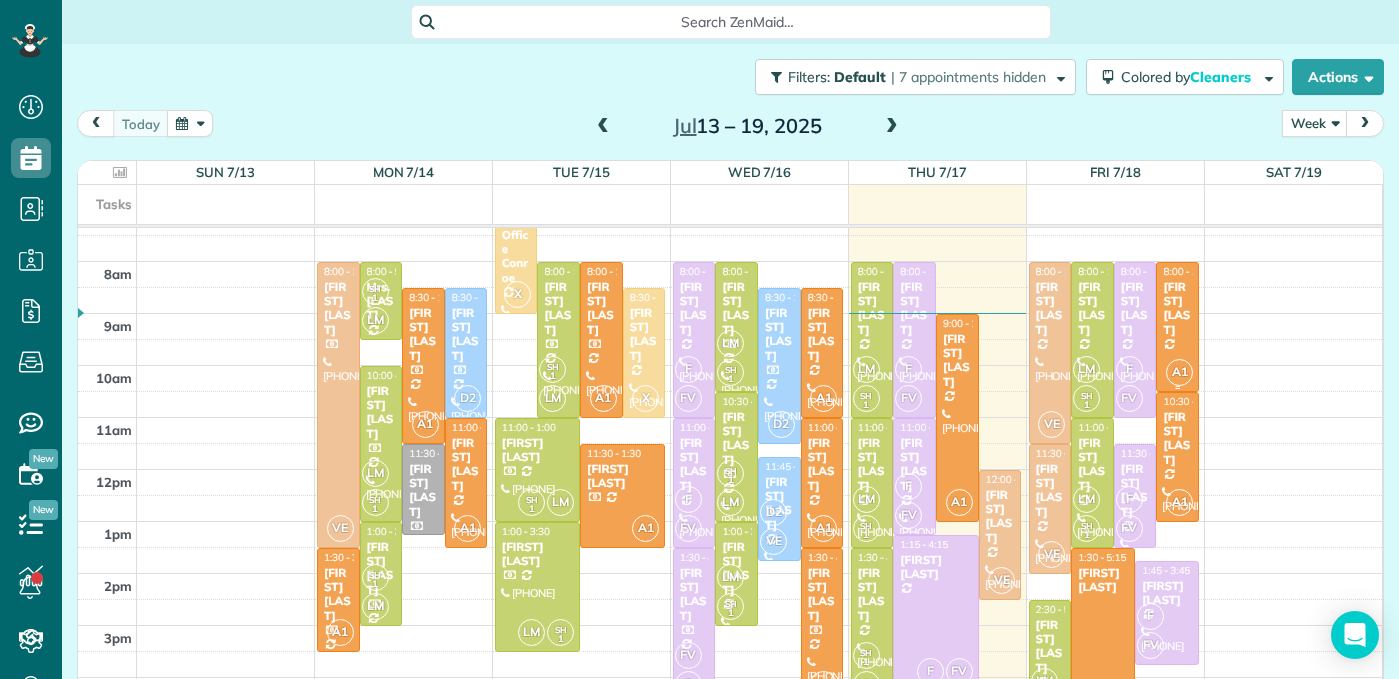 click on "[FIRST] [LAST]" at bounding box center (1177, 309) 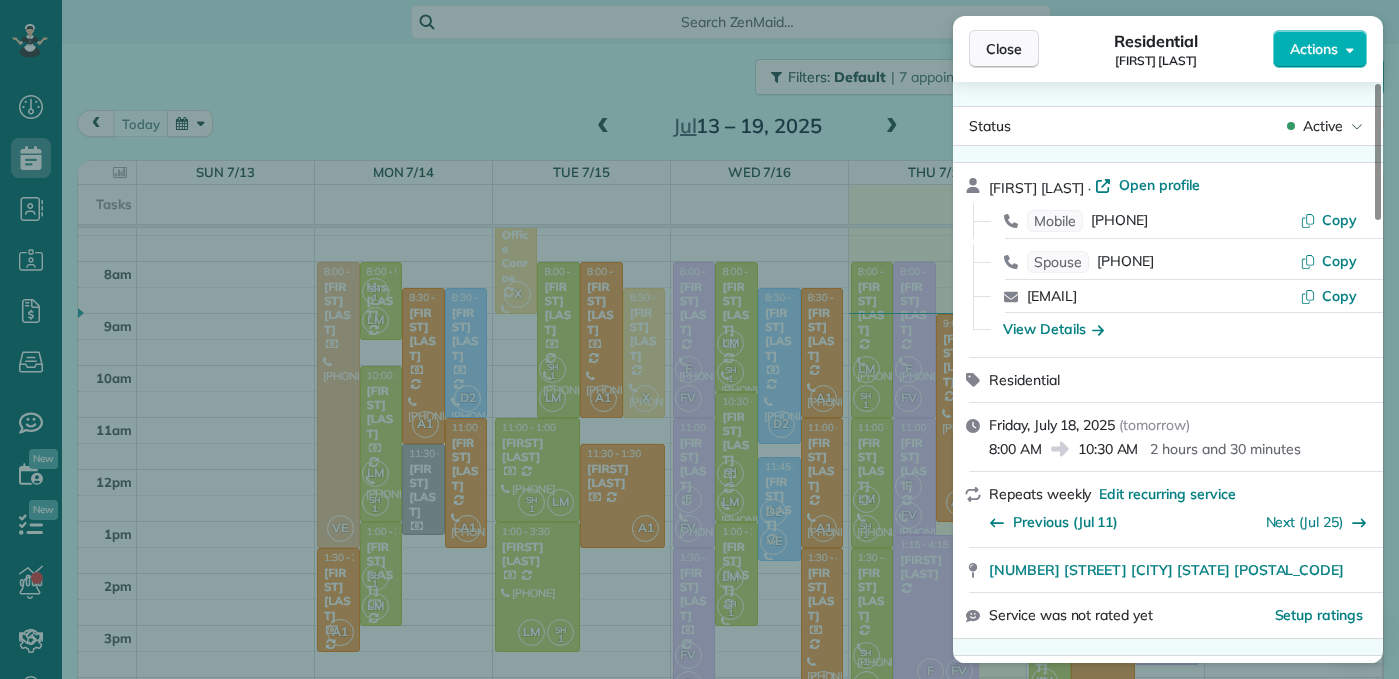 click on "Close" at bounding box center [1004, 49] 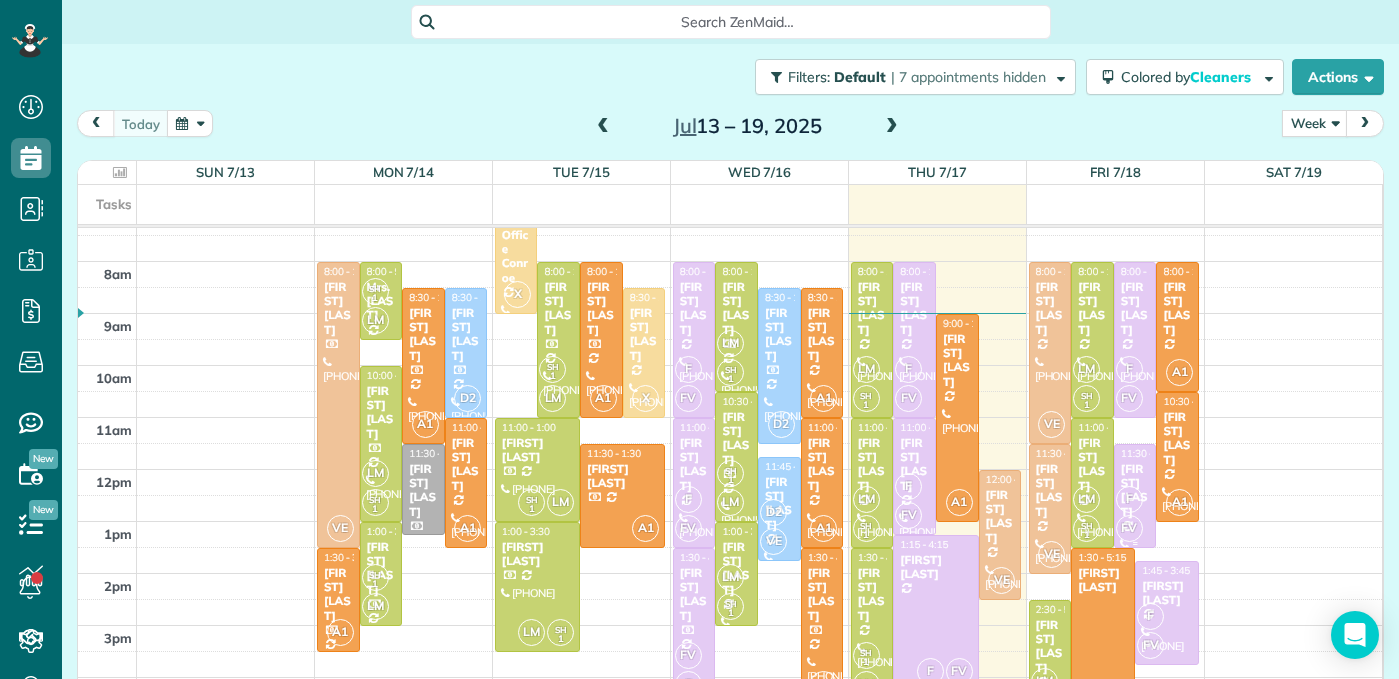 click on "F FV" at bounding box center (1133, 514) 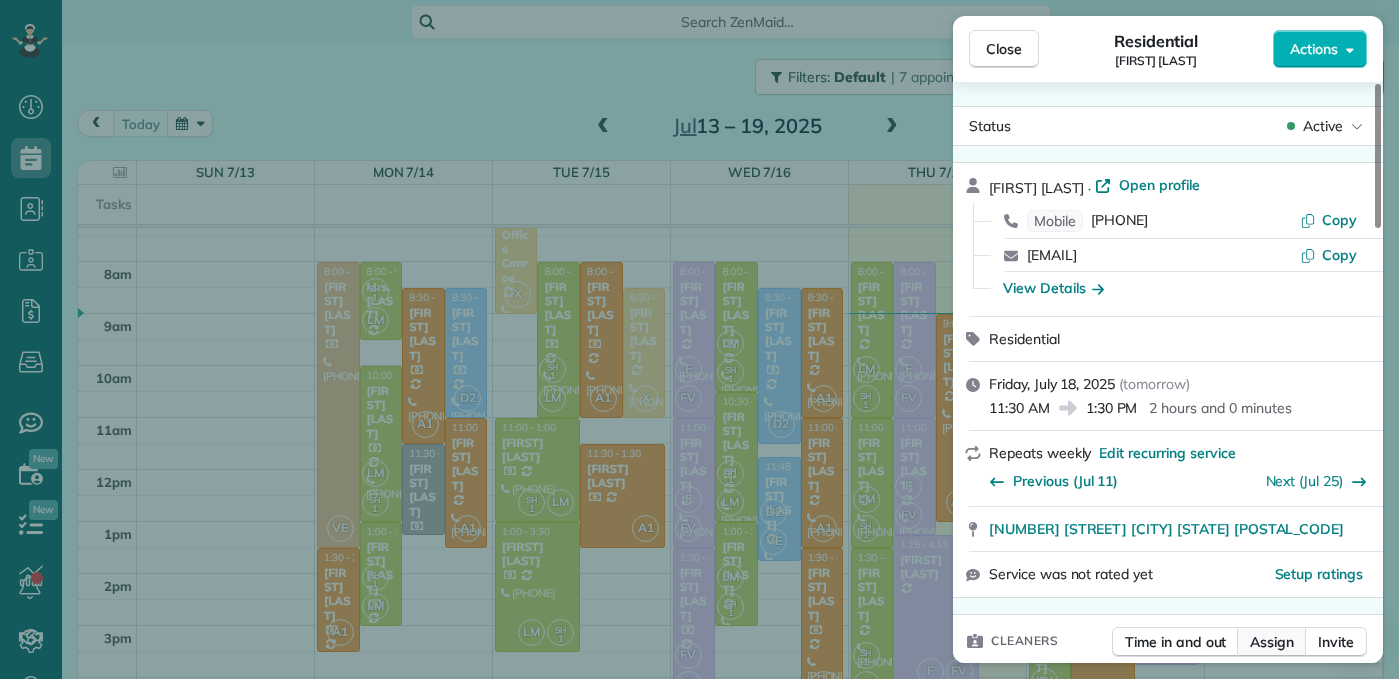 click on "Assign" at bounding box center [1272, 642] 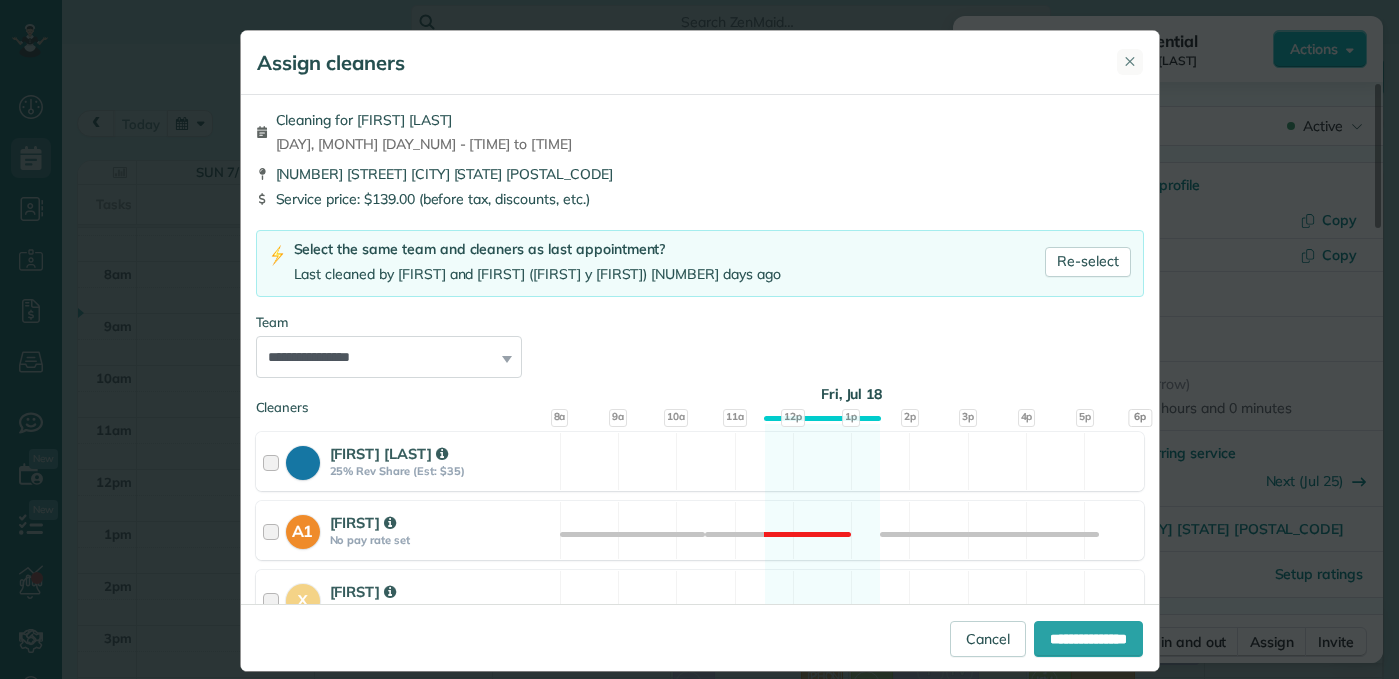 click on "✕" at bounding box center (1130, 62) 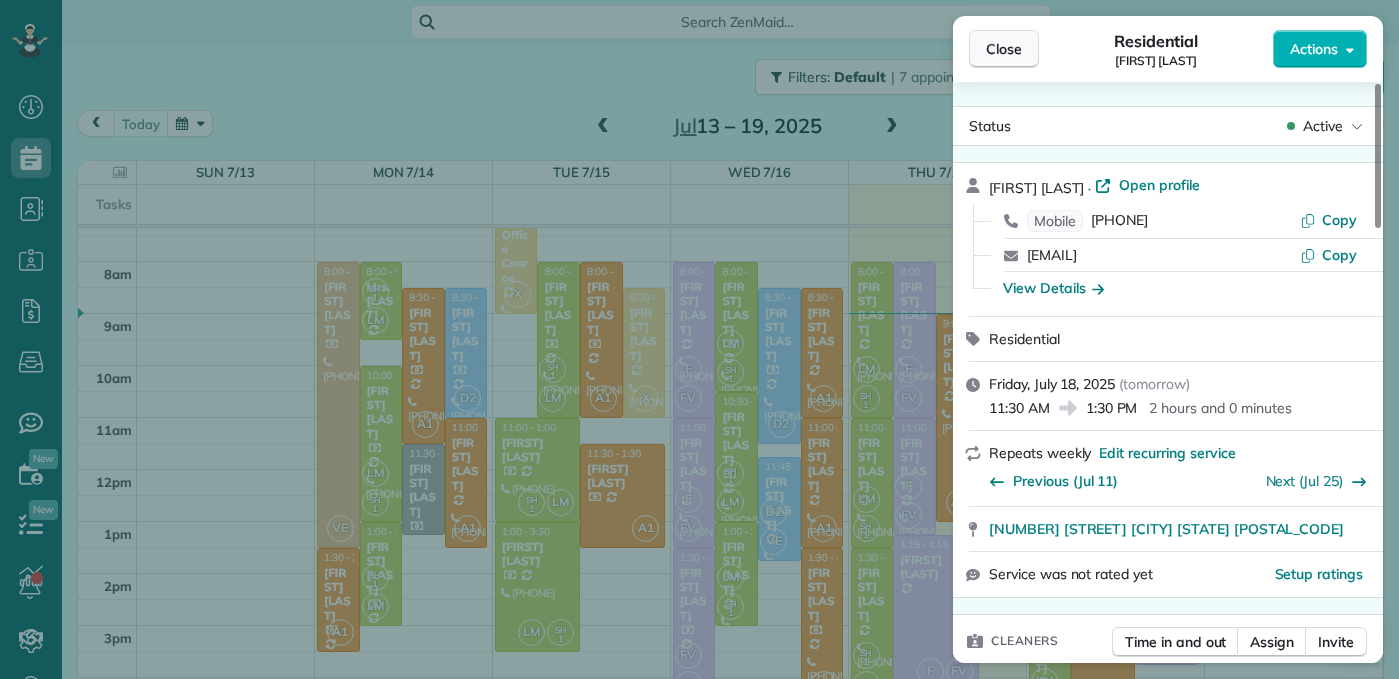 click on "Close" at bounding box center (1004, 49) 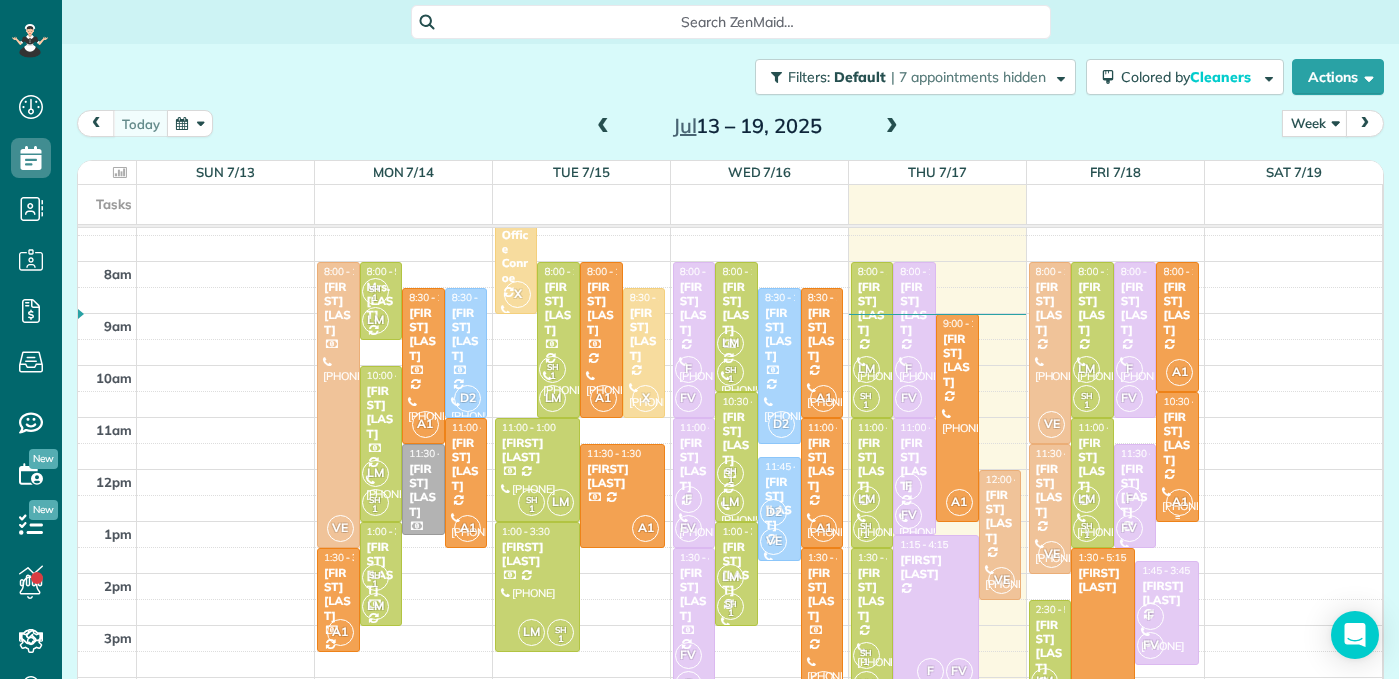 click on "[FIRST] [LAST]" at bounding box center [1177, 439] 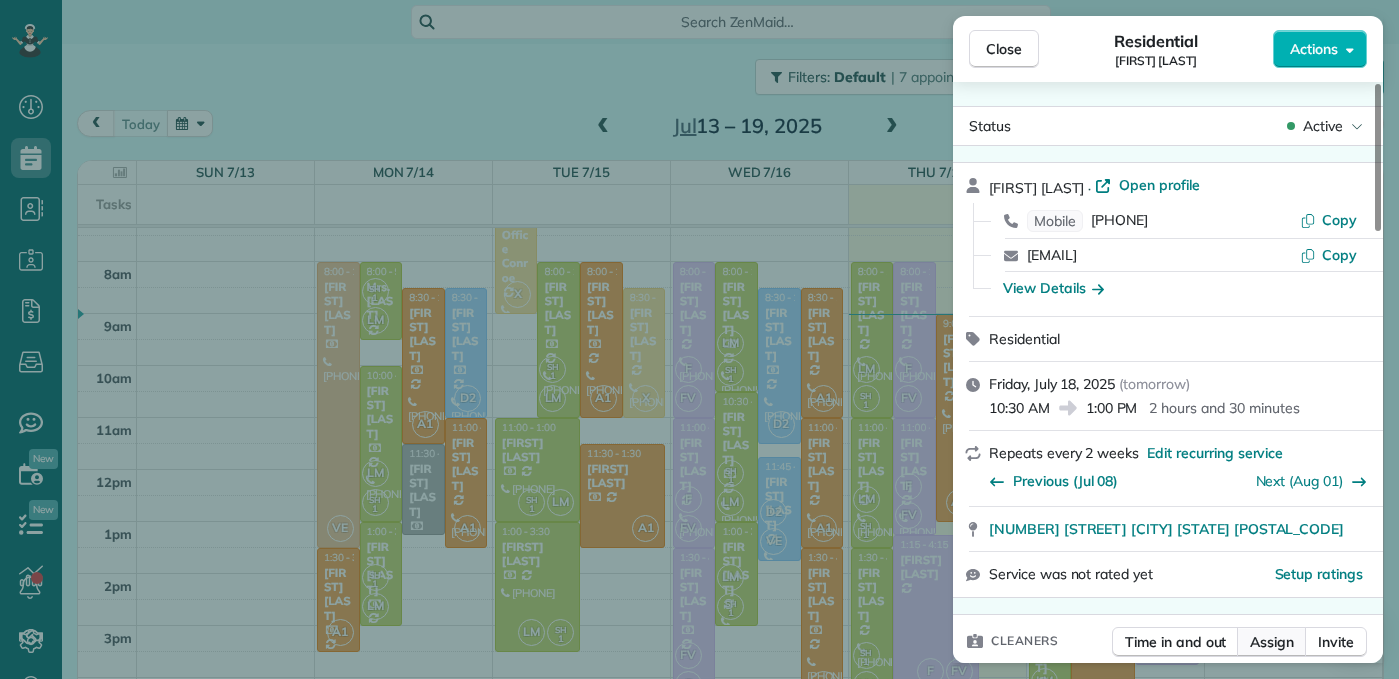 click on "Assign" at bounding box center (1272, 642) 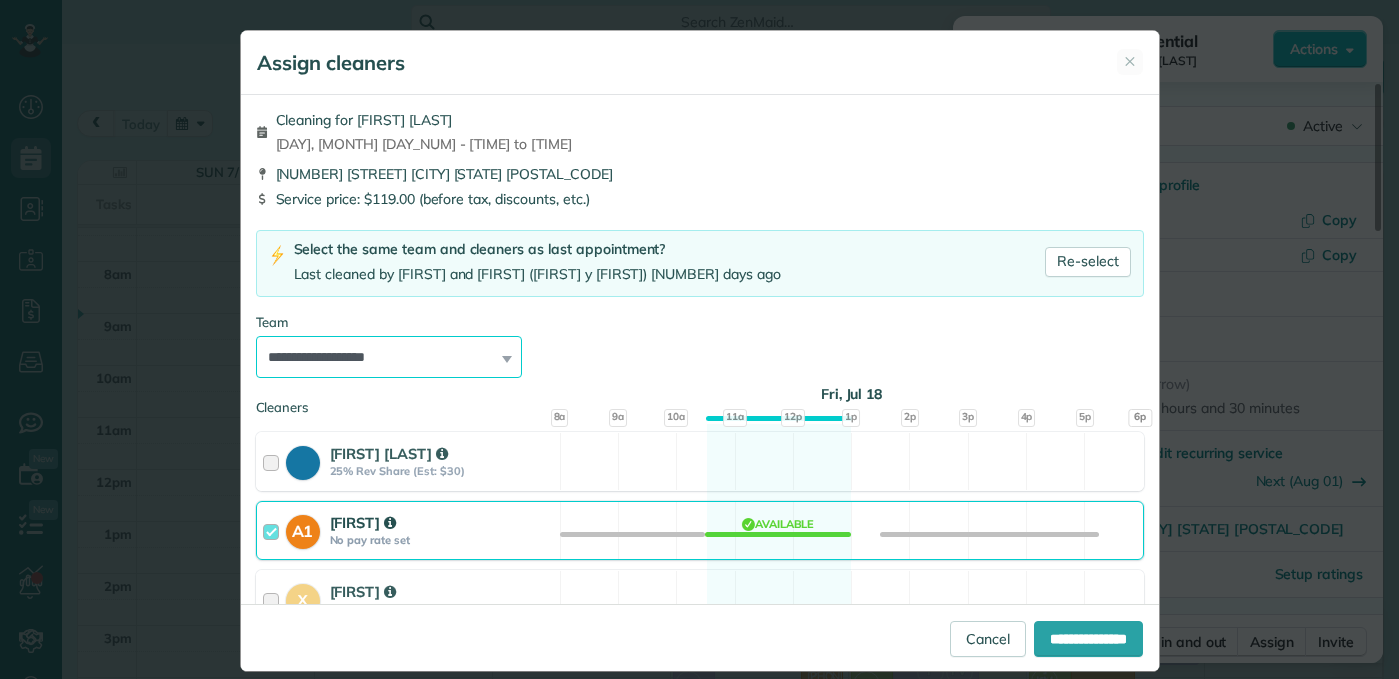 click on "**********" at bounding box center (389, 357) 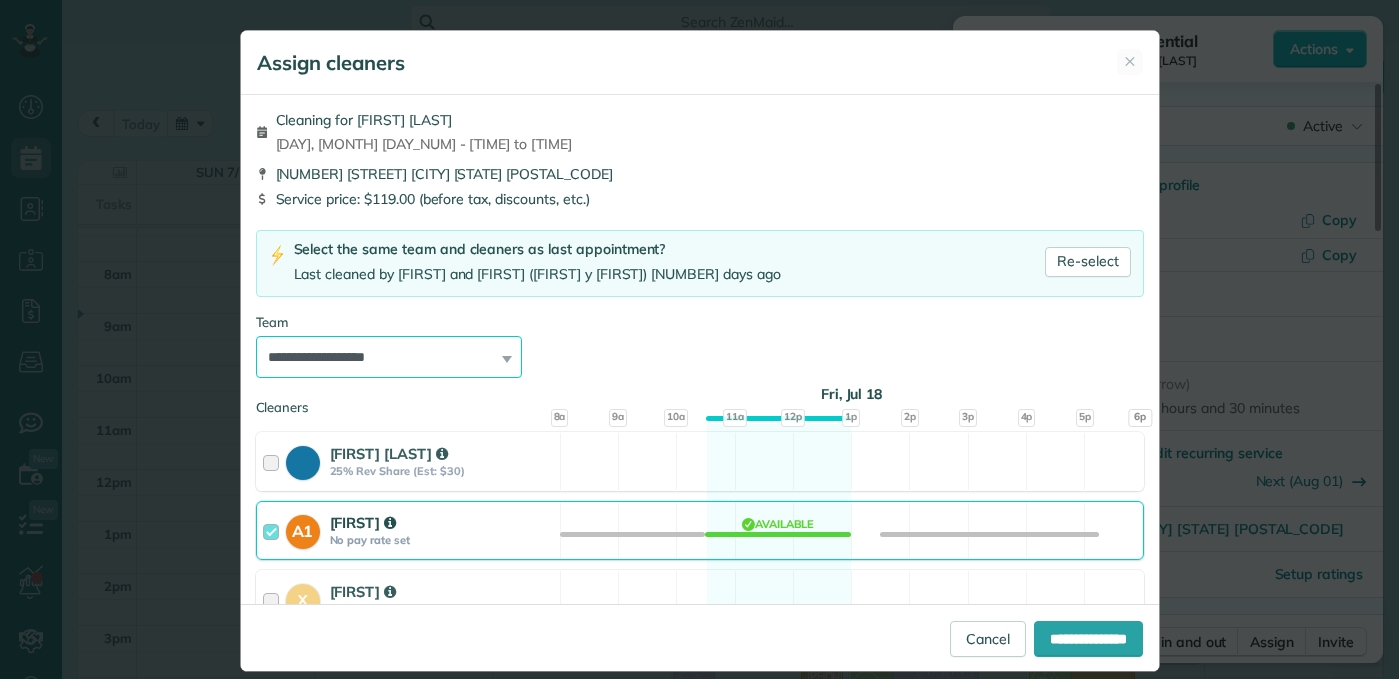 select on "*****" 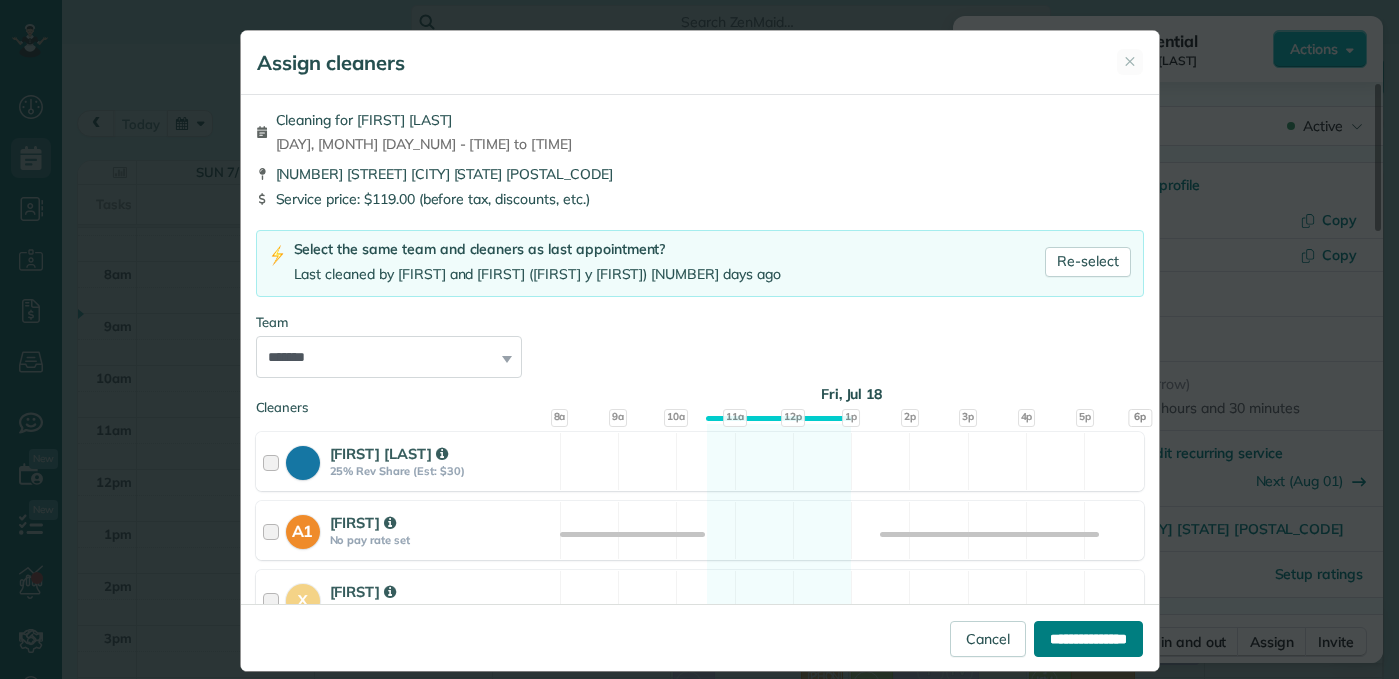 click on "**********" at bounding box center [1088, 639] 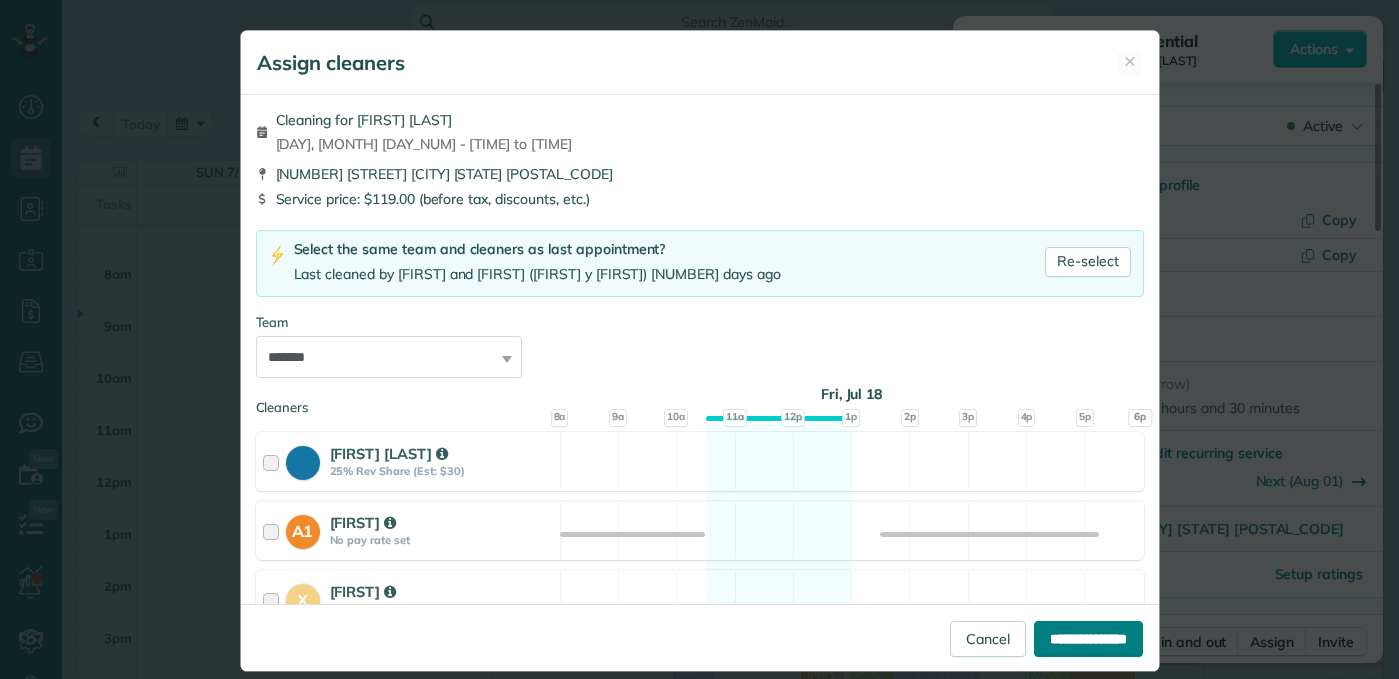 type on "**********" 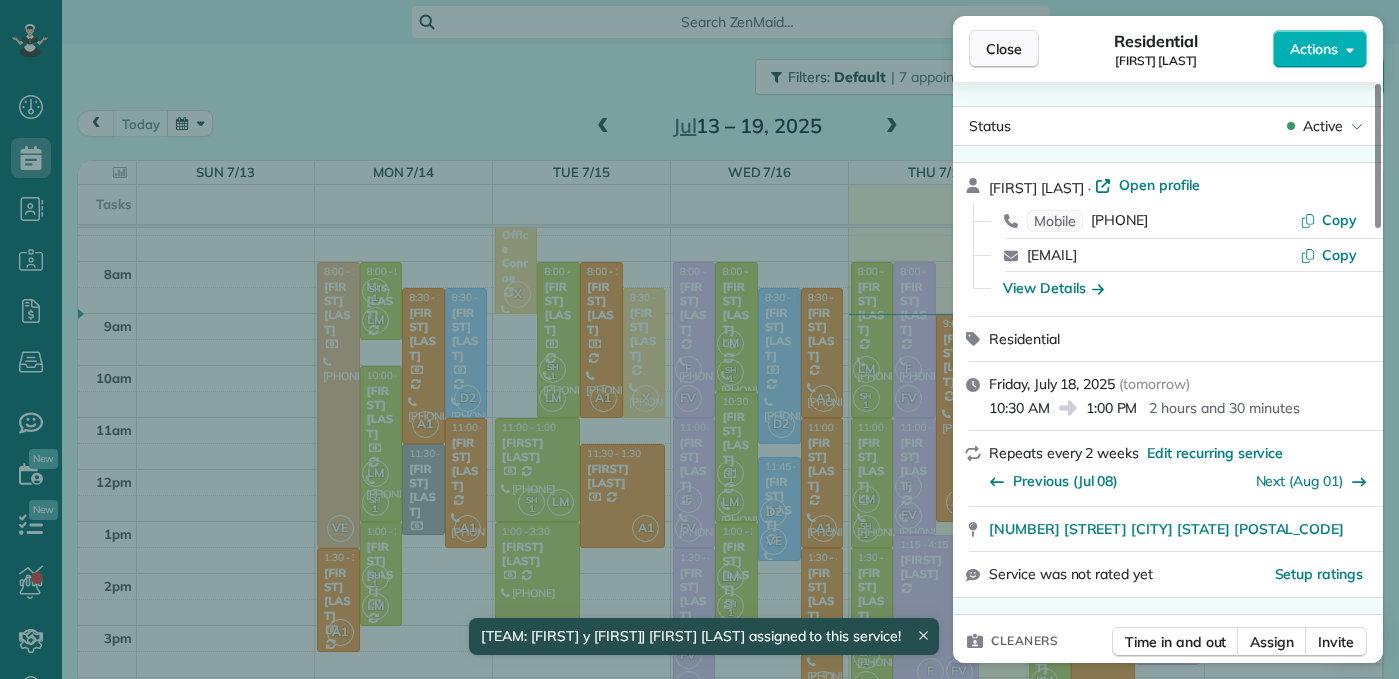 click on "Close" at bounding box center (1004, 49) 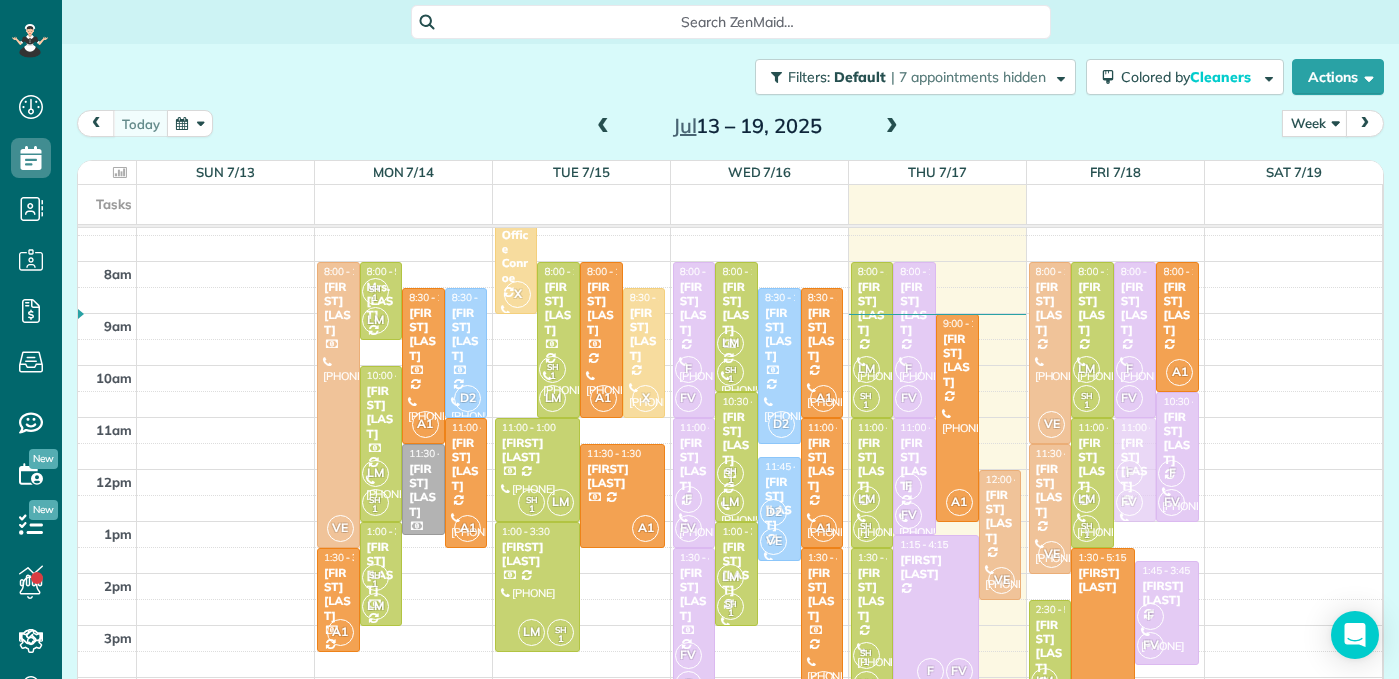 drag, startPoint x: 1134, startPoint y: 488, endPoint x: 1136, endPoint y: 463, distance: 25.079872 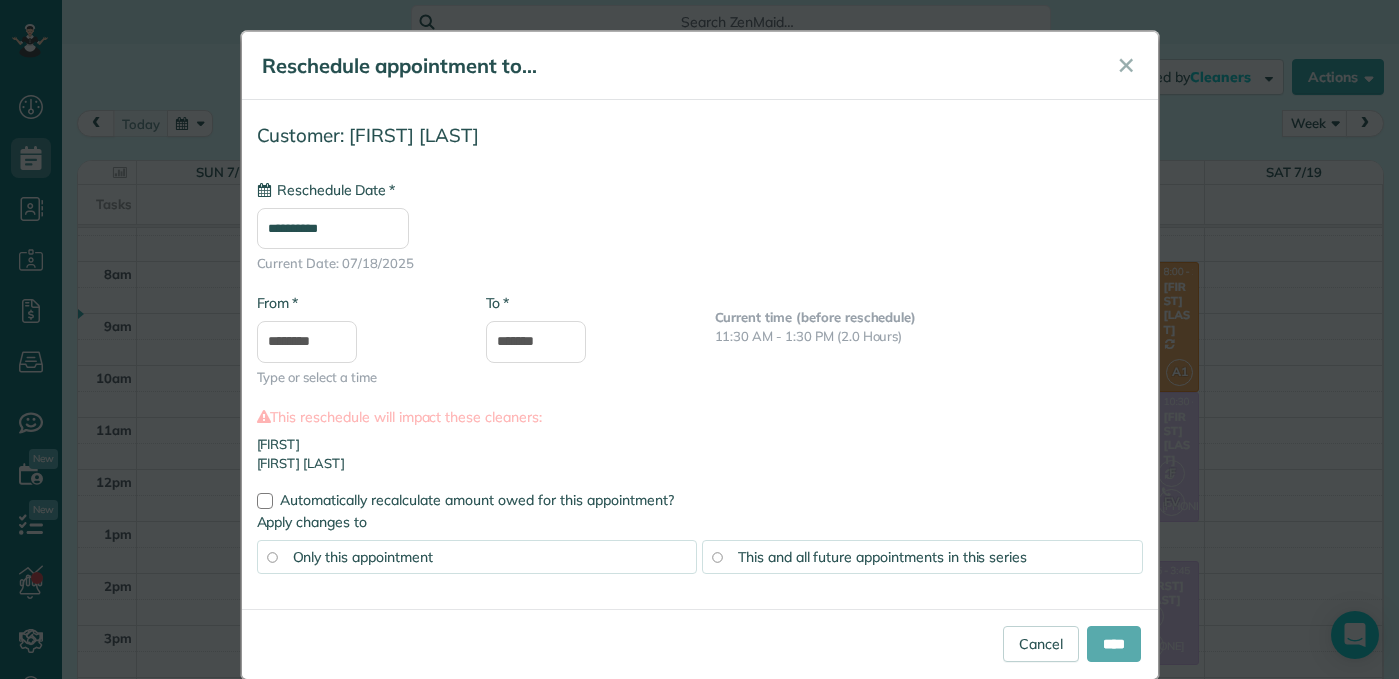 type on "**********" 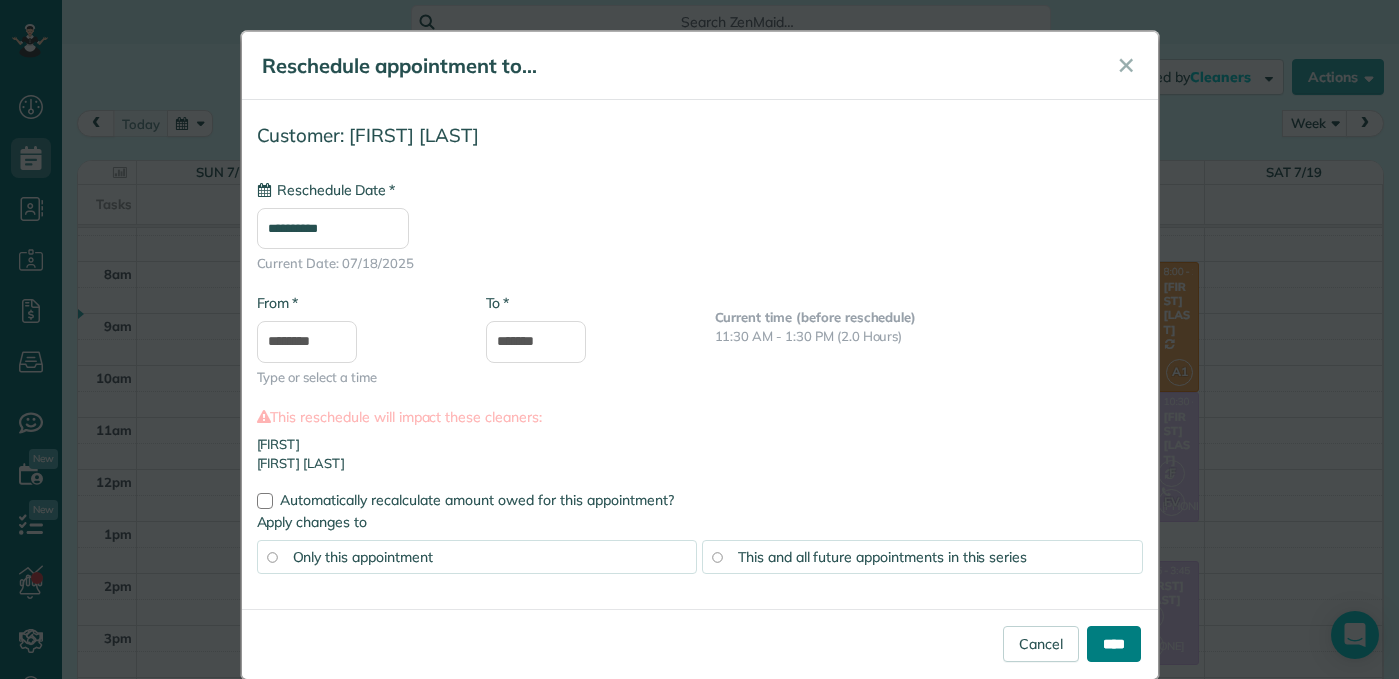 click on "****" at bounding box center (1114, 644) 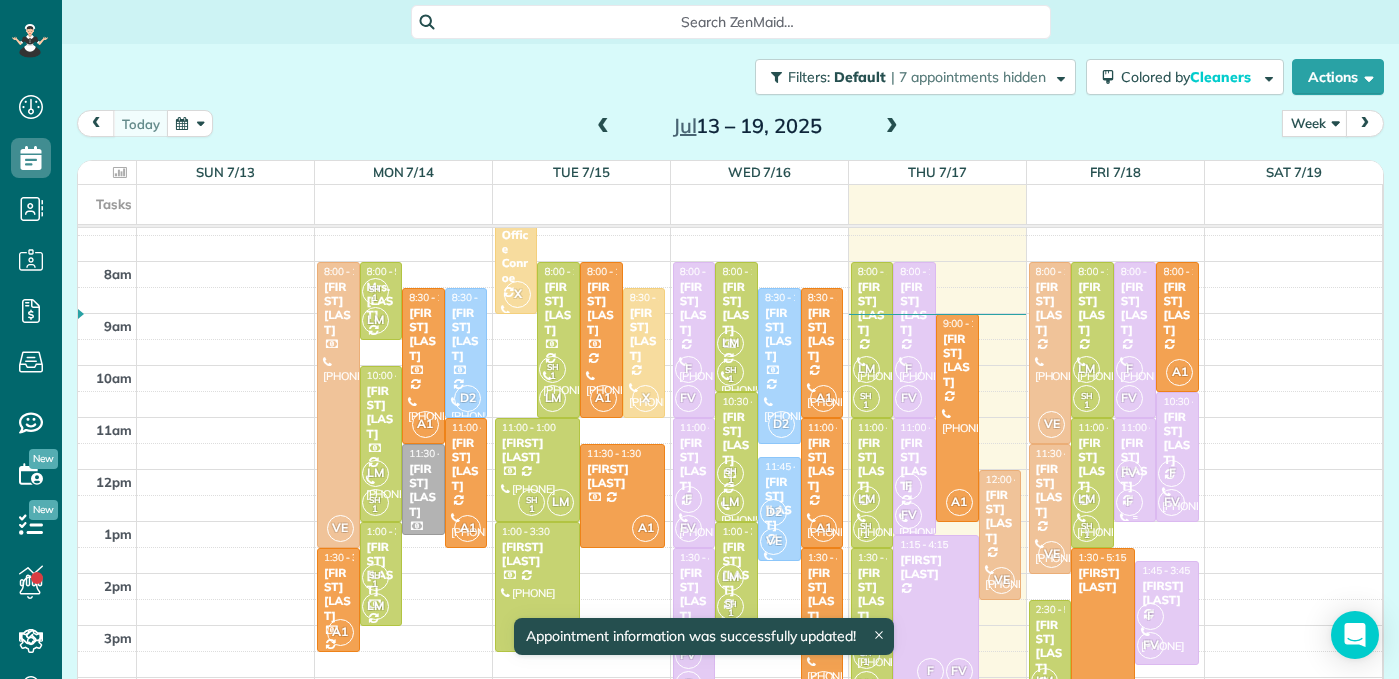 click on "FV F" at bounding box center (1133, 488) 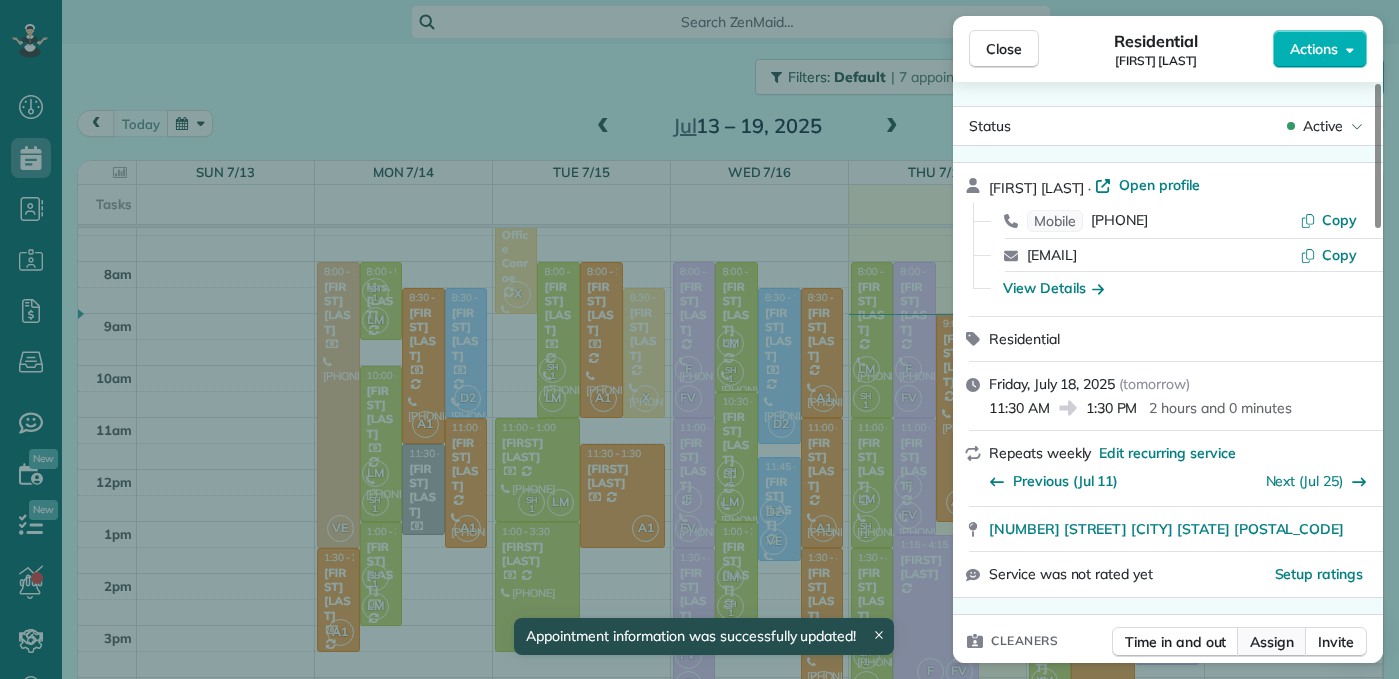 click on "Assign" at bounding box center (1272, 642) 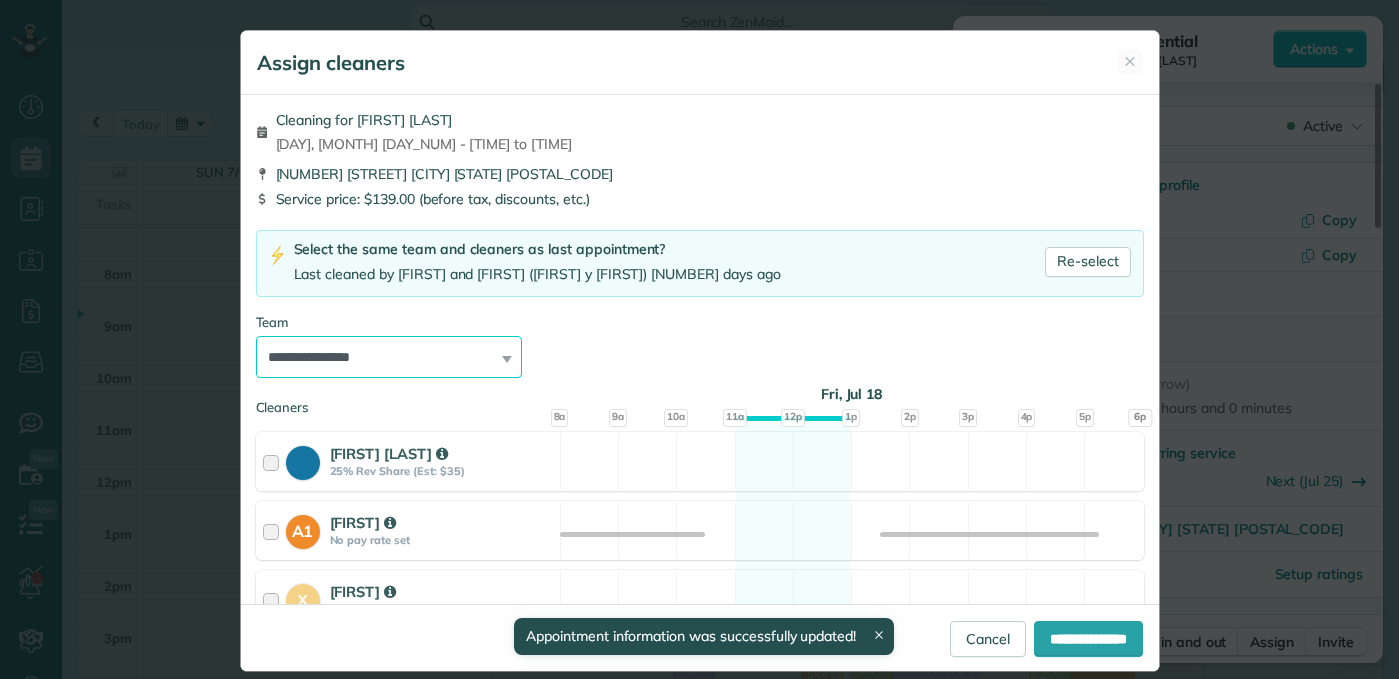 click on "**********" at bounding box center (389, 357) 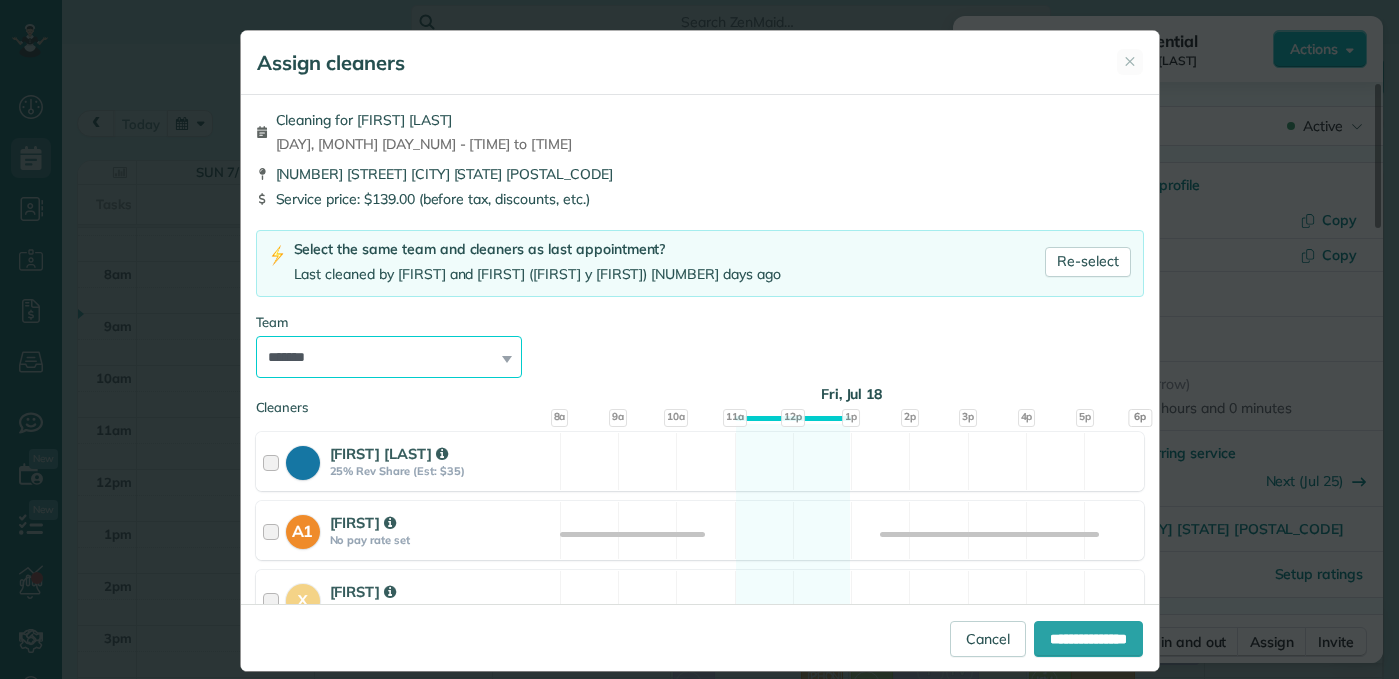click on "**********" at bounding box center [389, 357] 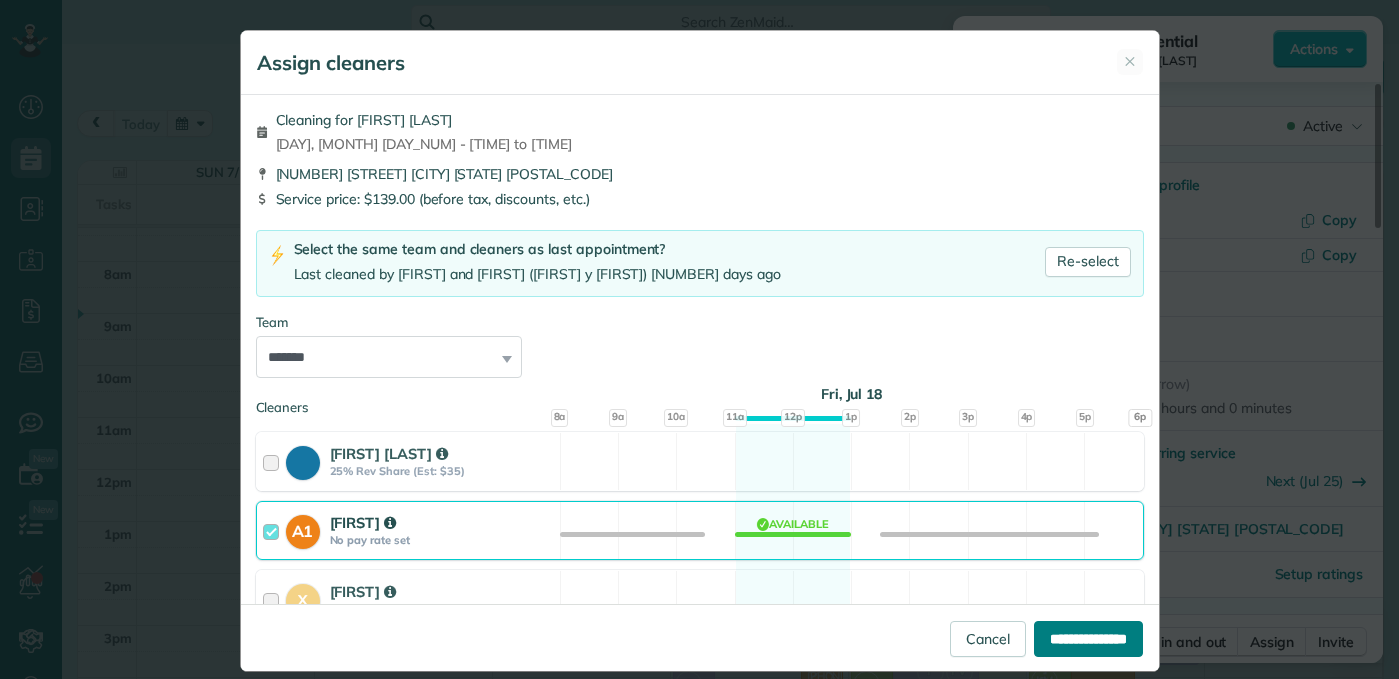 click on "**********" at bounding box center (1088, 639) 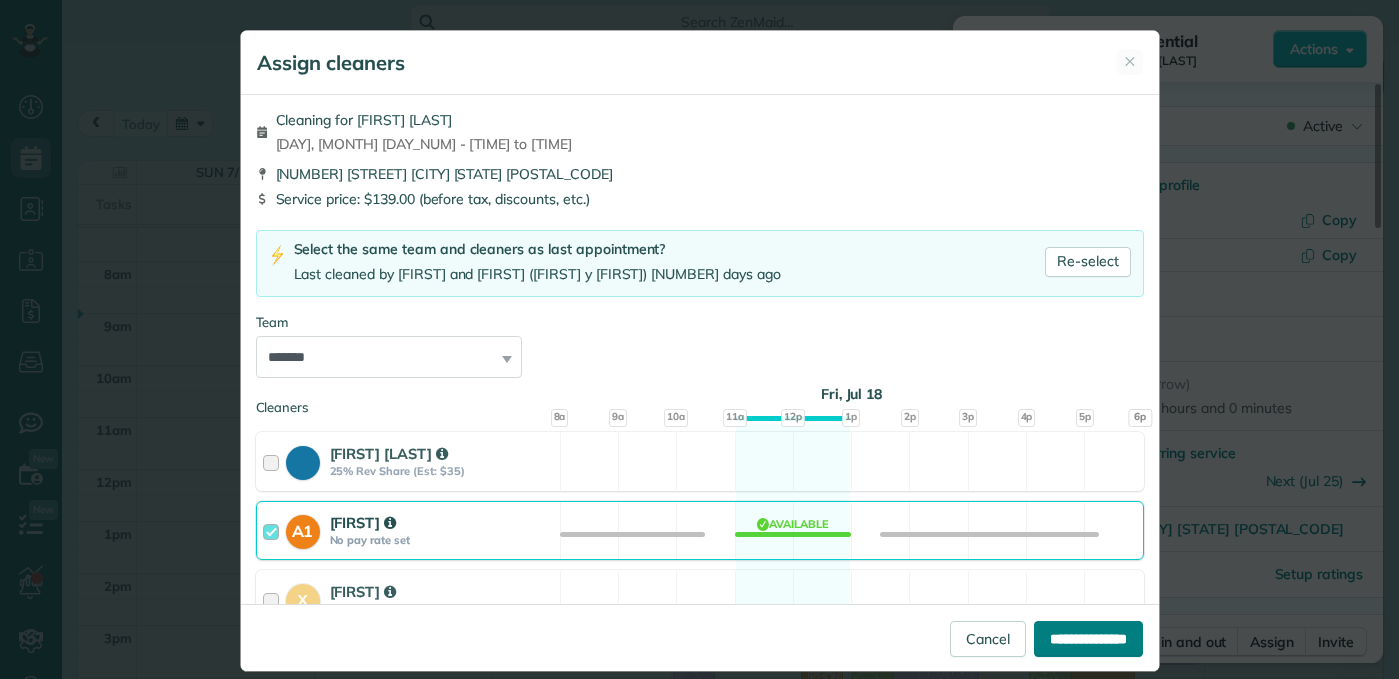 type on "**********" 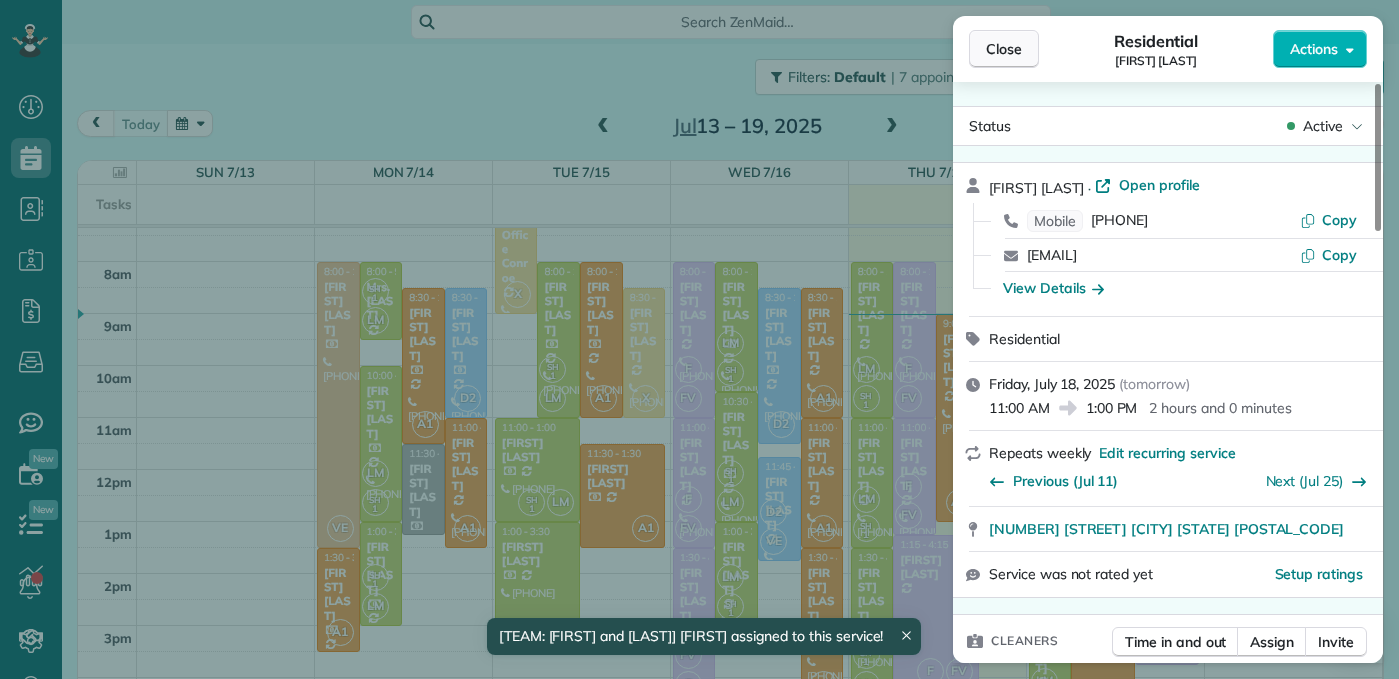 click on "Close" at bounding box center (1004, 49) 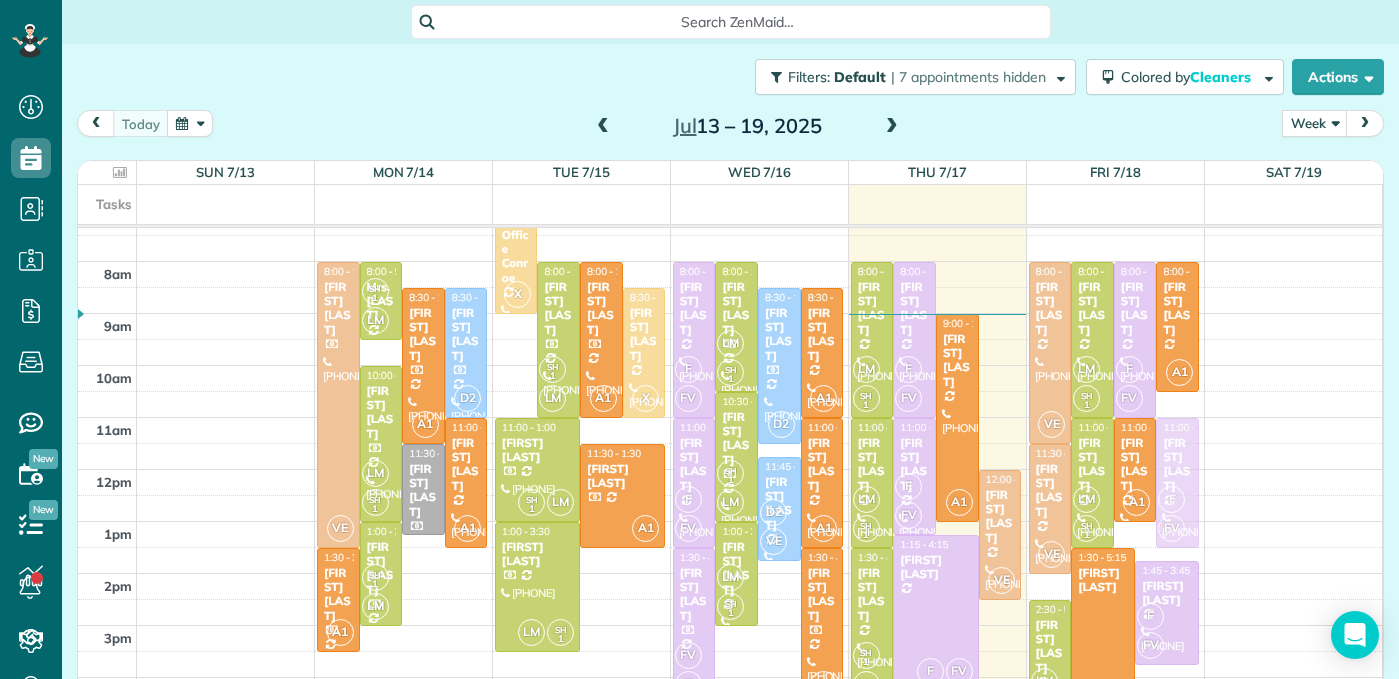 drag, startPoint x: 1175, startPoint y: 475, endPoint x: 1174, endPoint y: 505, distance: 30.016663 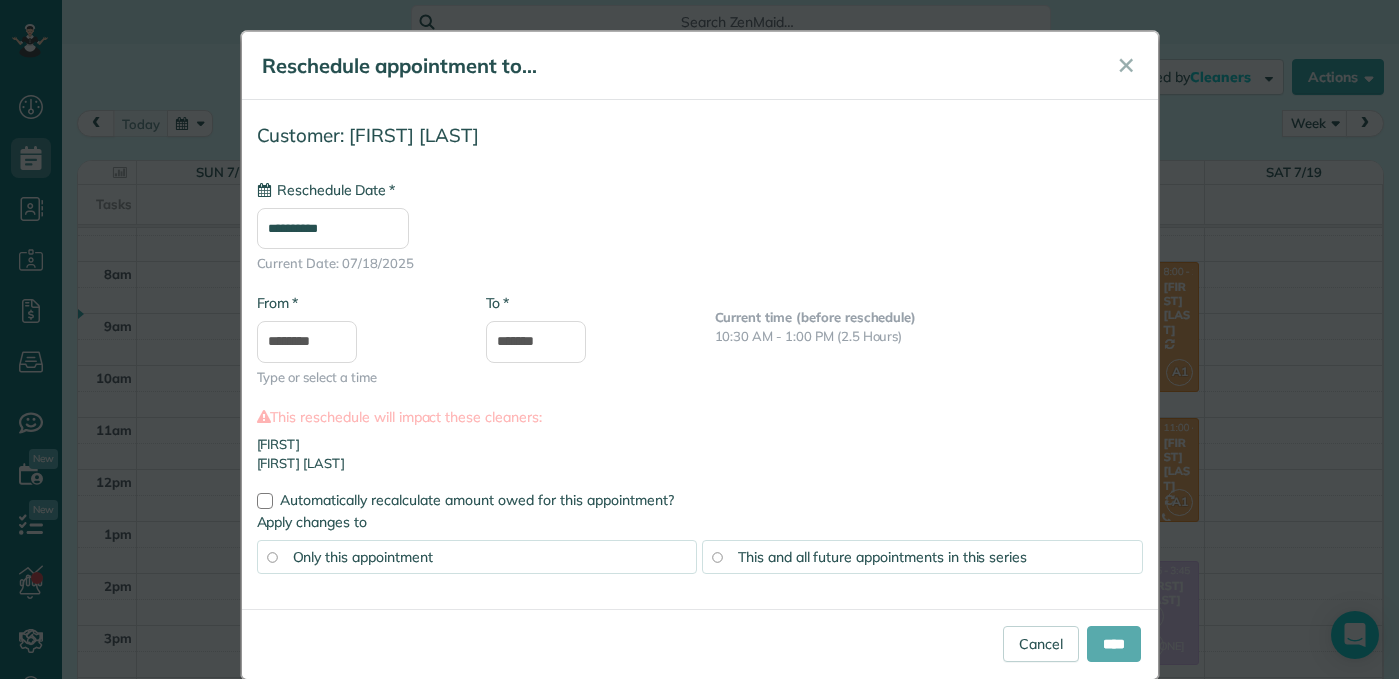 type on "**********" 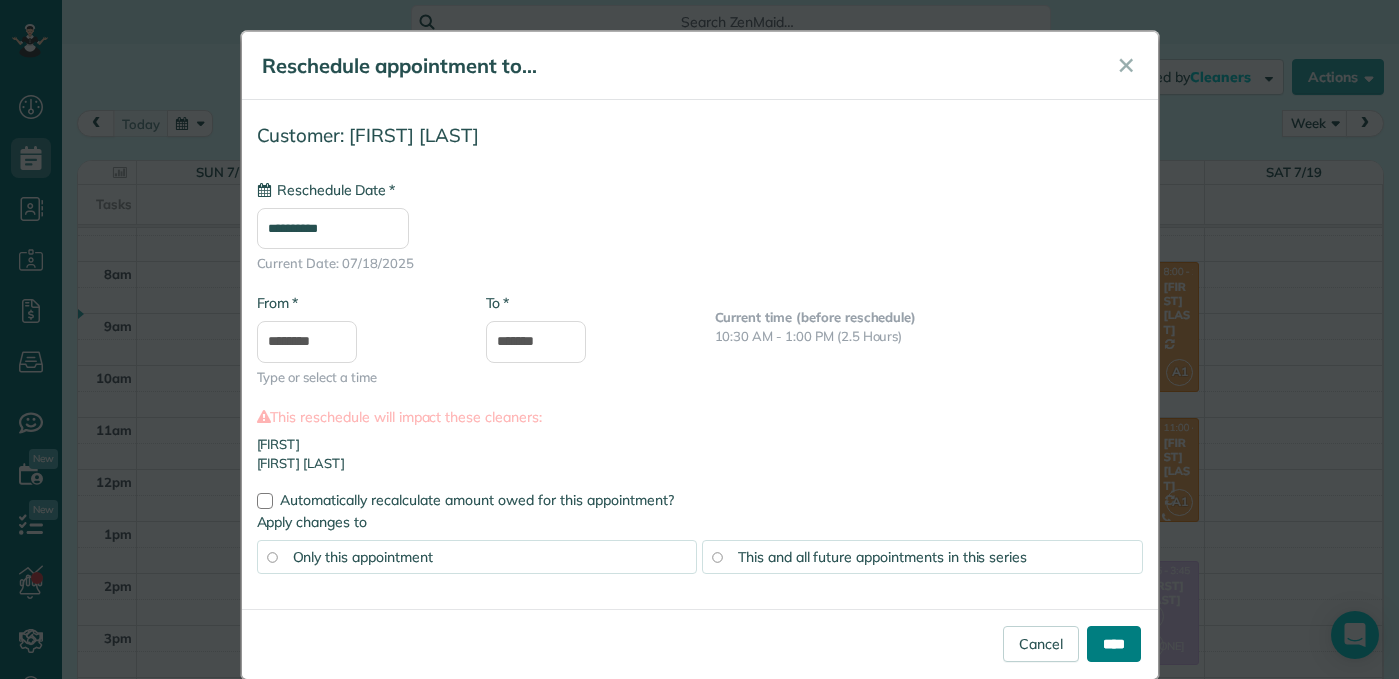 click on "****" at bounding box center (1114, 644) 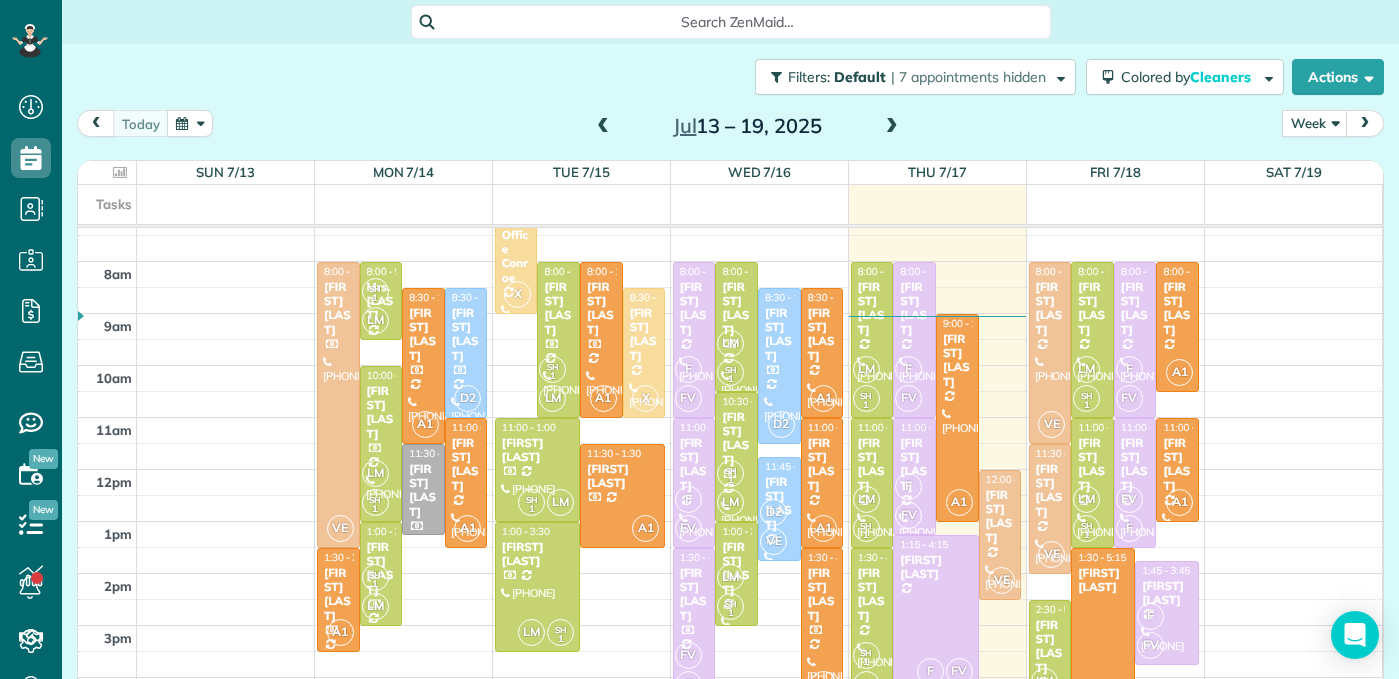 click on "Search ZenMaid…" at bounding box center (730, 22) 